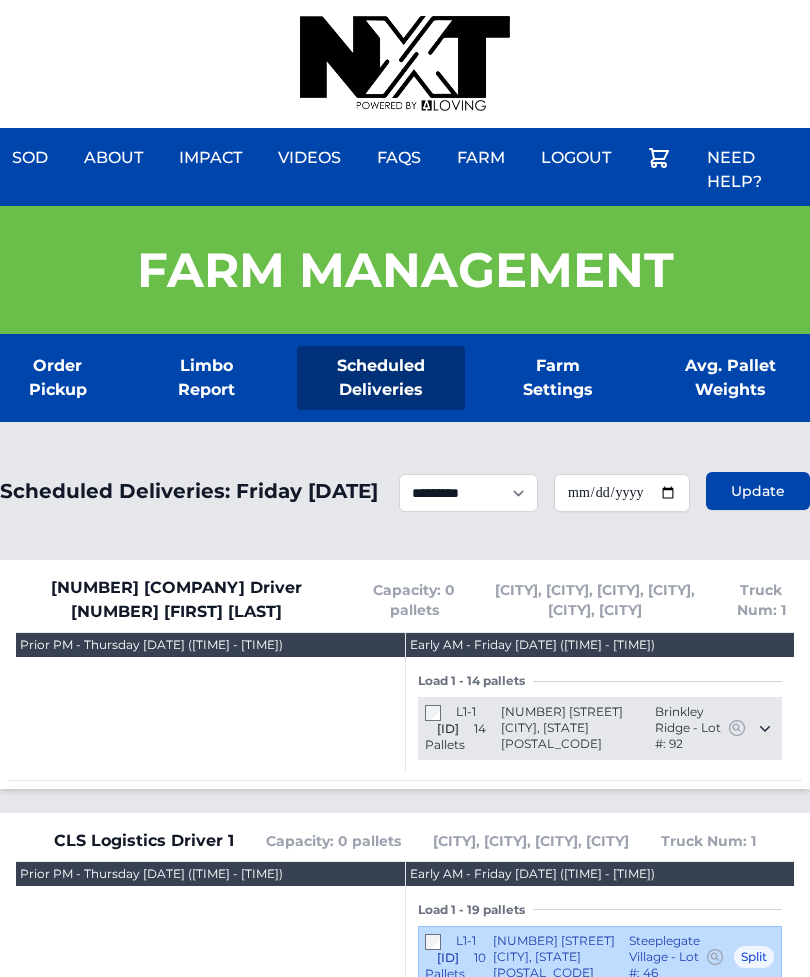 scroll, scrollTop: 488, scrollLeft: 0, axis: vertical 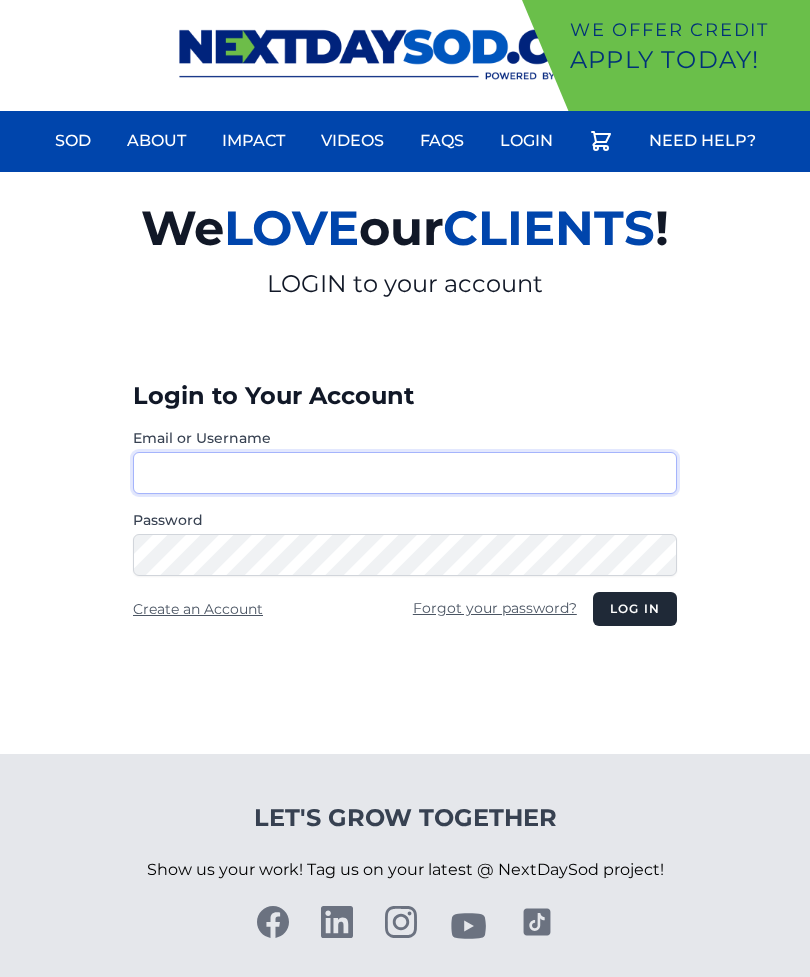 type on "**********" 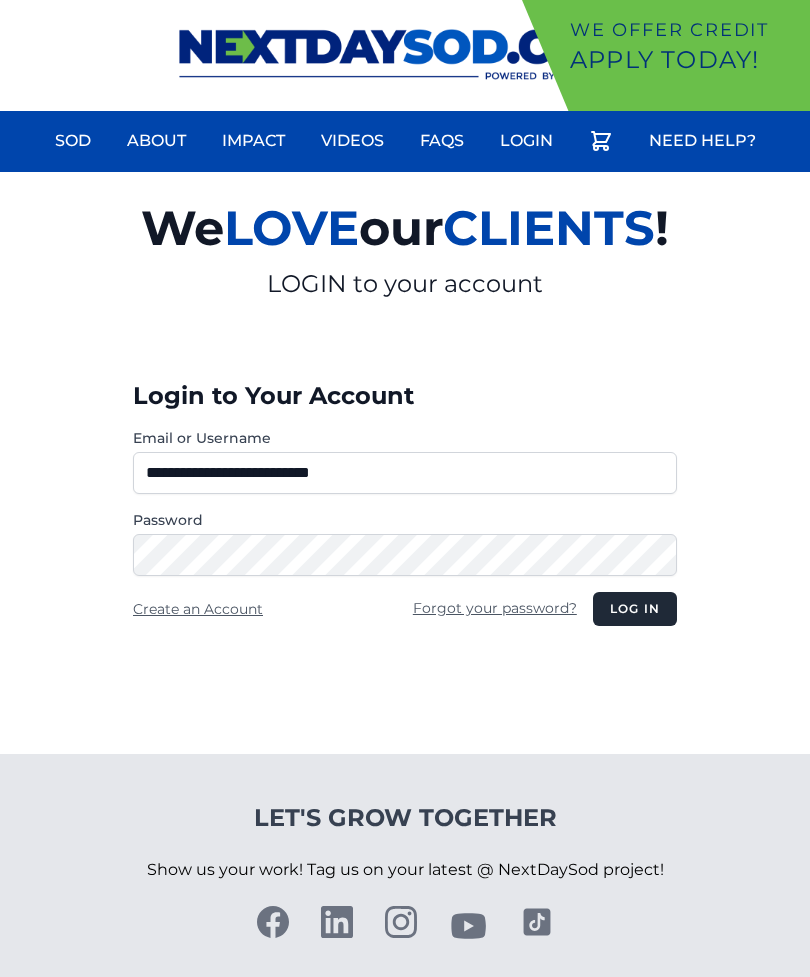 click on "Log in" at bounding box center (635, 609) 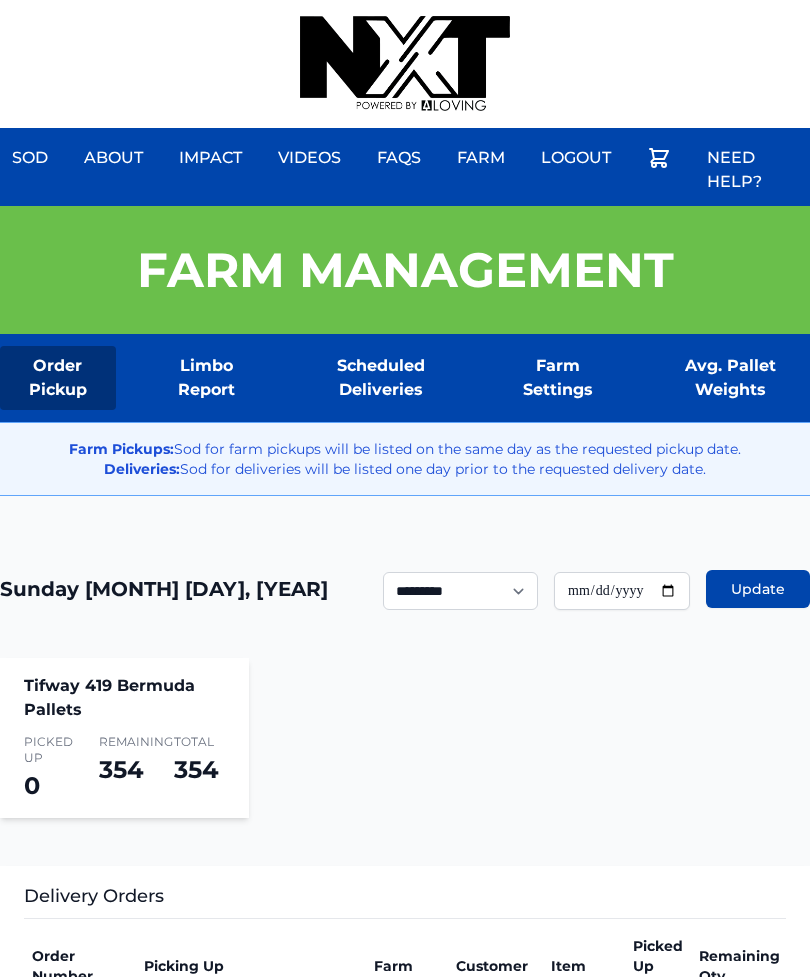 scroll, scrollTop: 0, scrollLeft: 0, axis: both 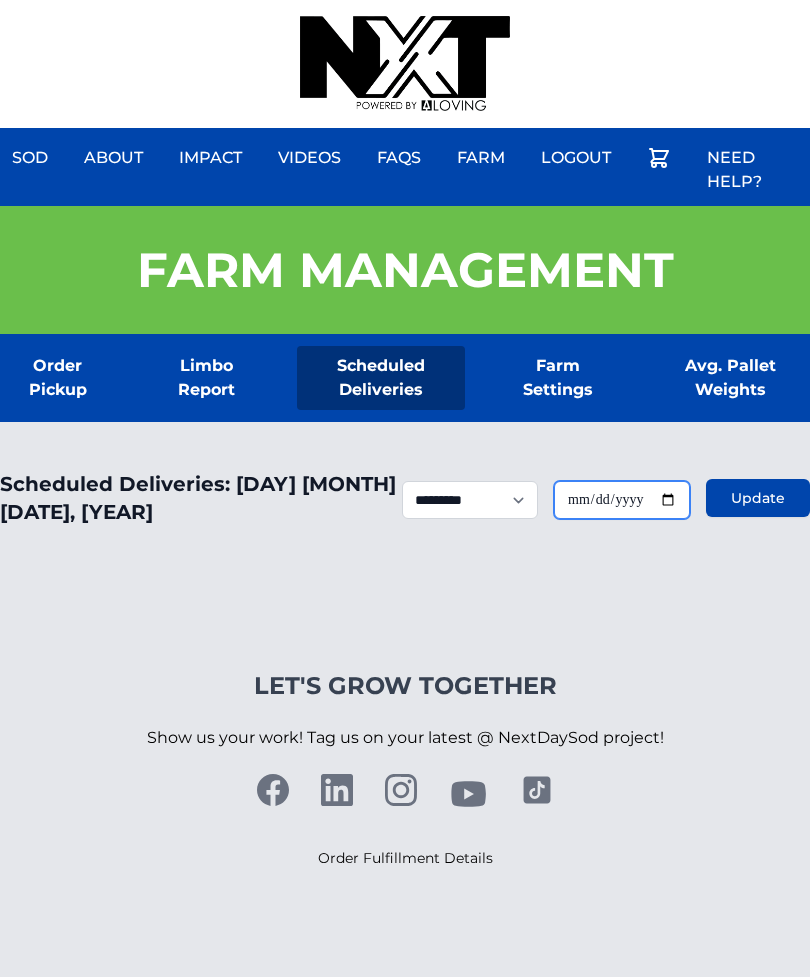 click on "**********" at bounding box center [622, 500] 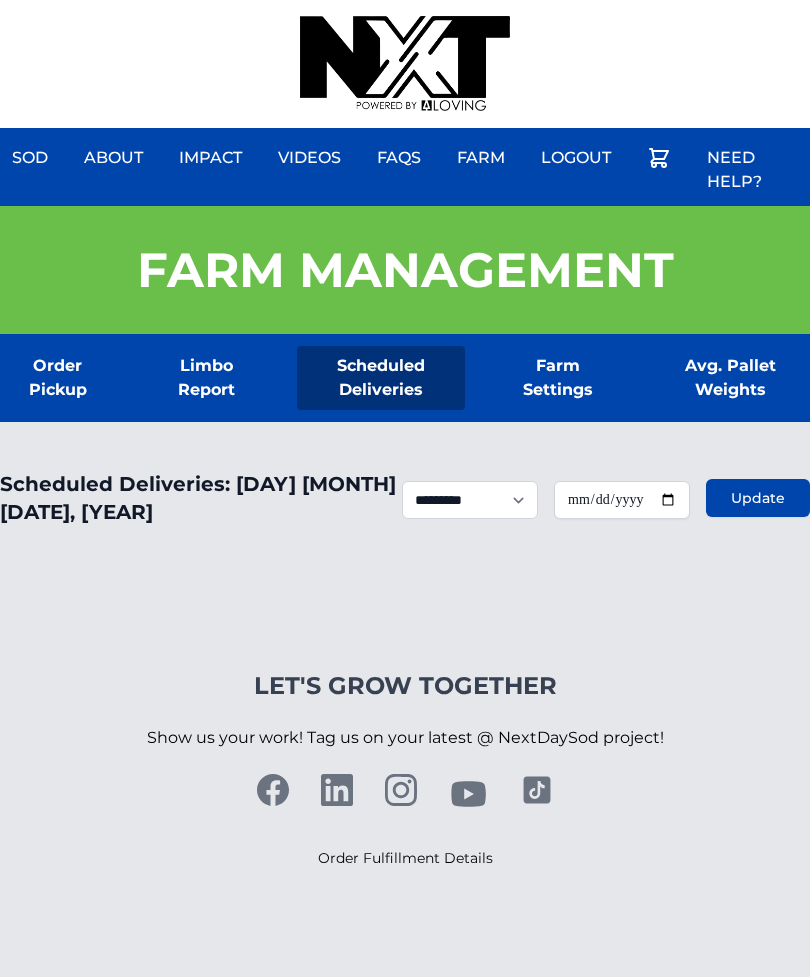 click on "Update" at bounding box center [758, 498] 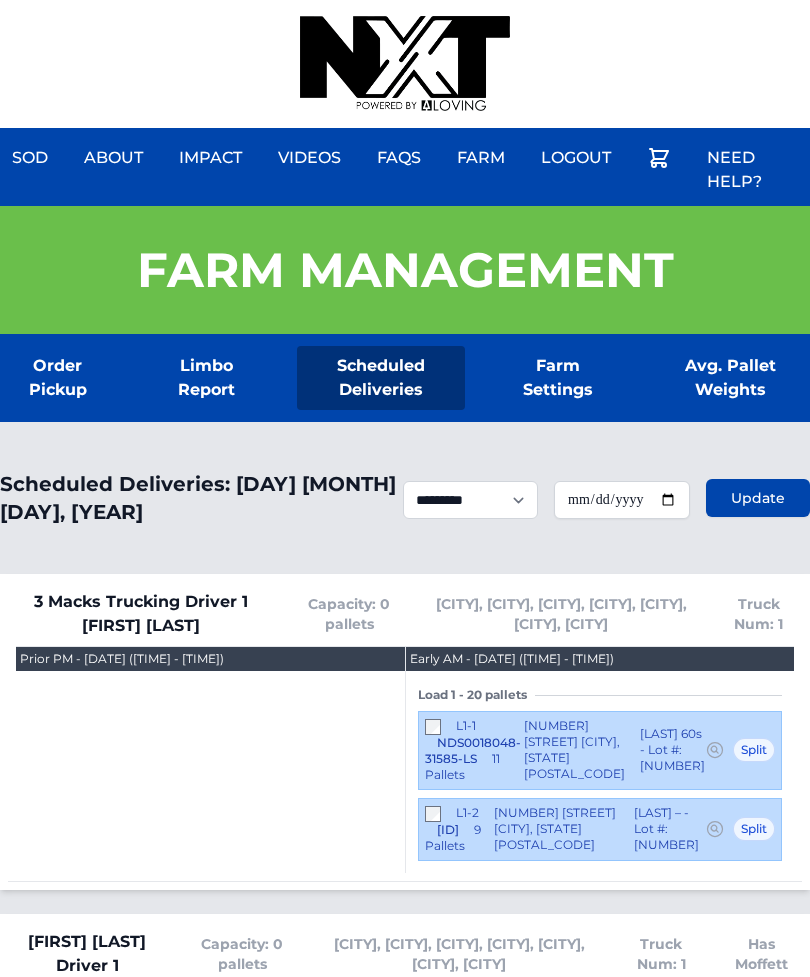 scroll, scrollTop: 0, scrollLeft: 0, axis: both 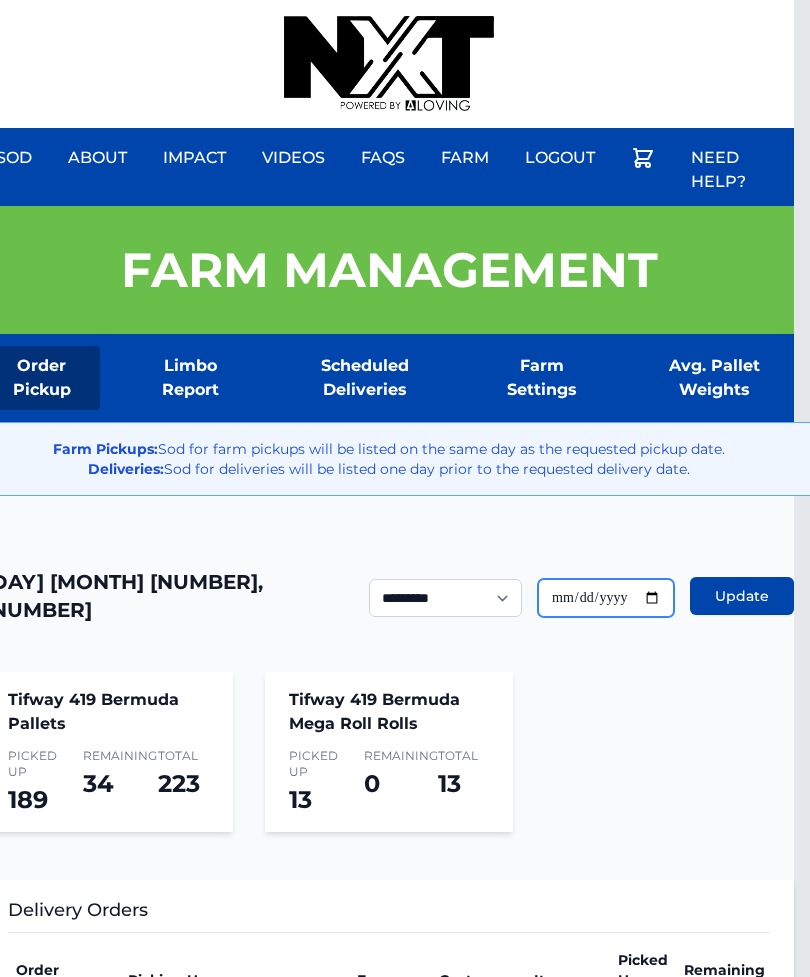 click on "**********" at bounding box center (606, 598) 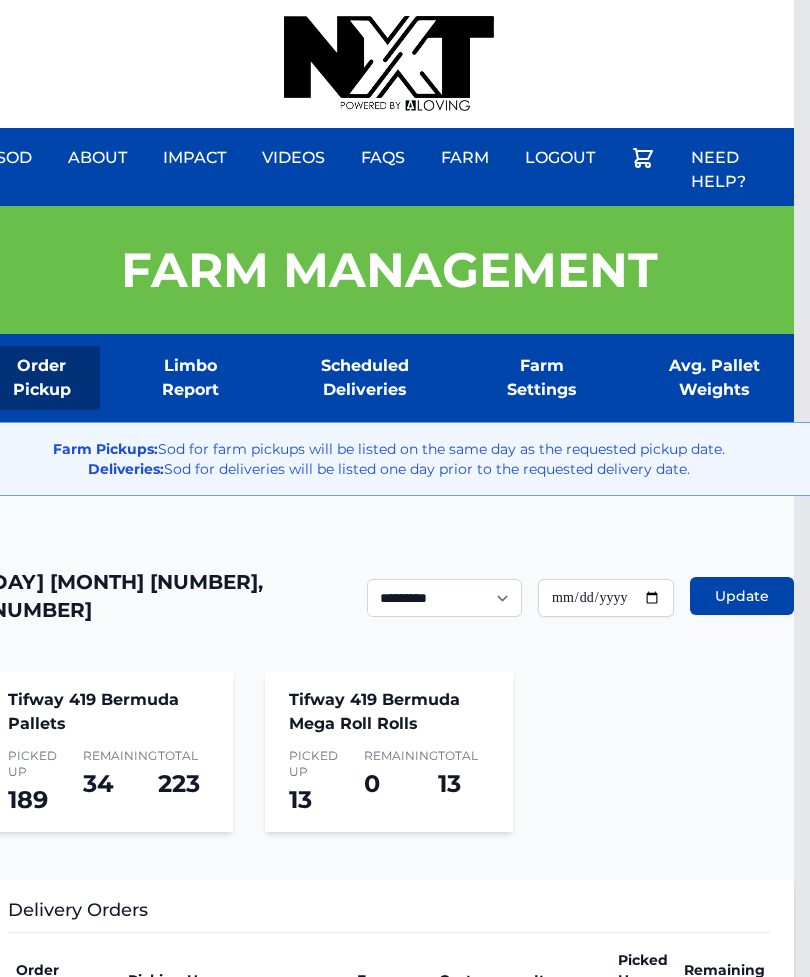 click on "Update" at bounding box center (742, 596) 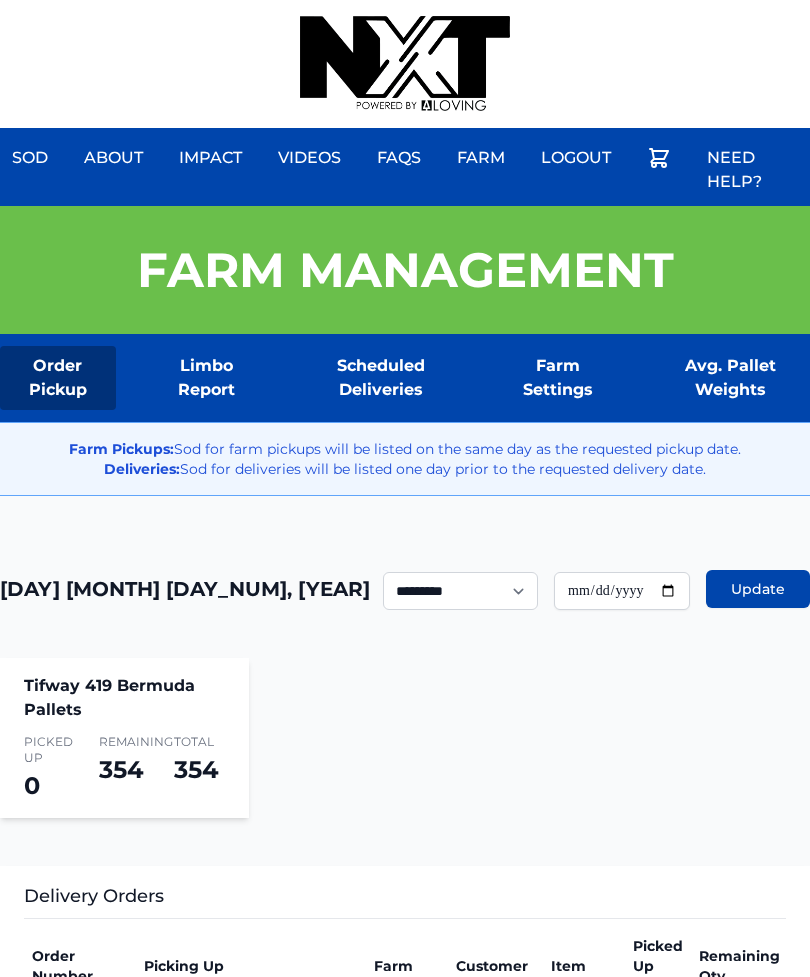 scroll, scrollTop: 0, scrollLeft: 0, axis: both 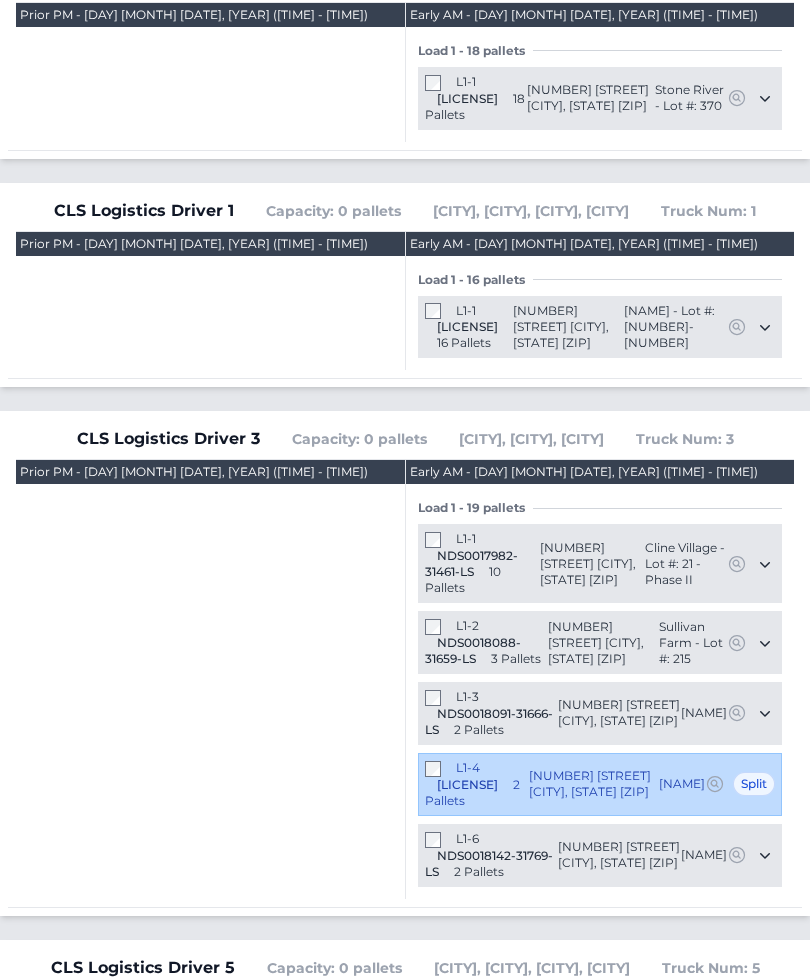 click on "[ID]" at bounding box center [471, 563] 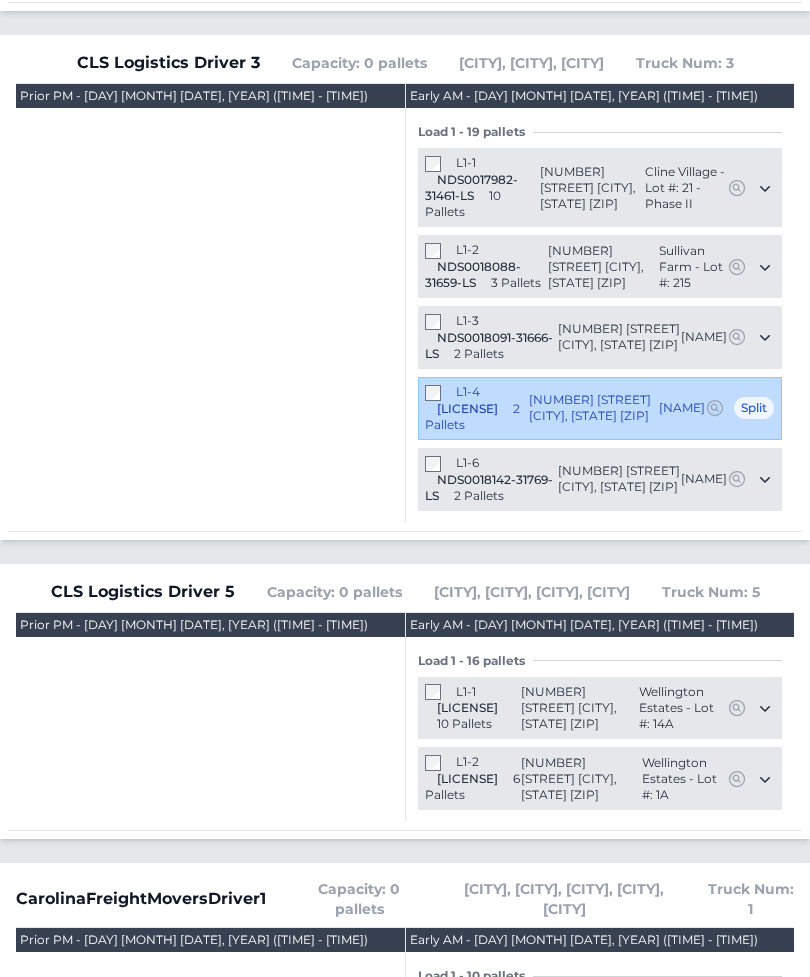 scroll, scrollTop: 1343, scrollLeft: 0, axis: vertical 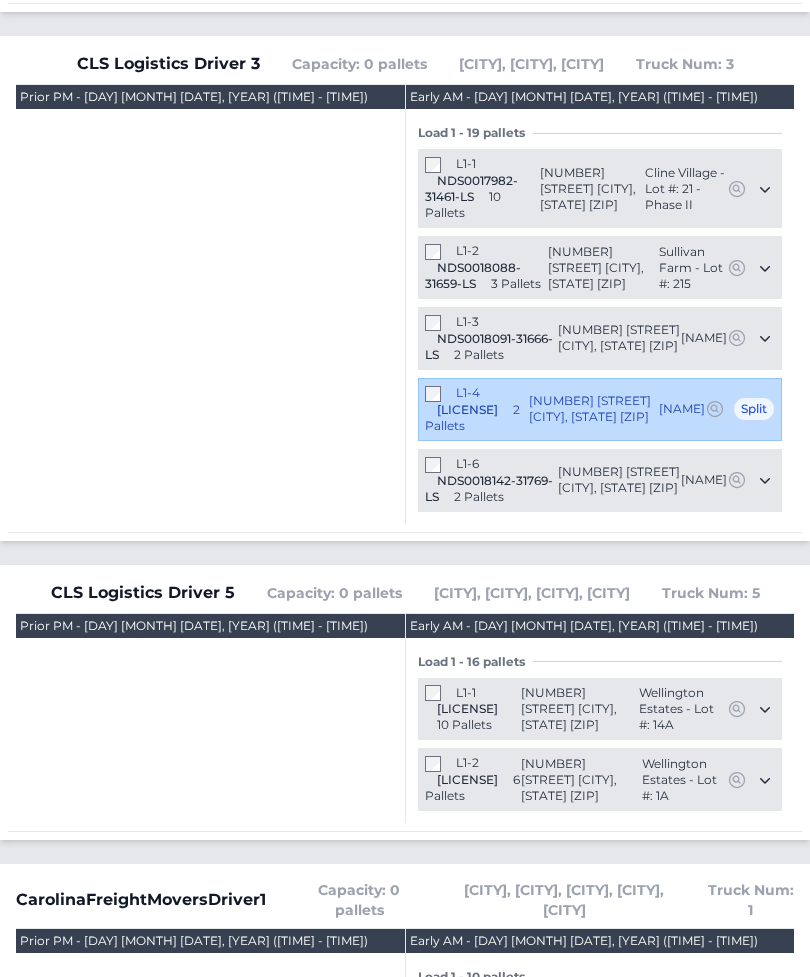 click on "L1-6
NDS0018142-31769-LS
2 Pallets" at bounding box center [491, 480] 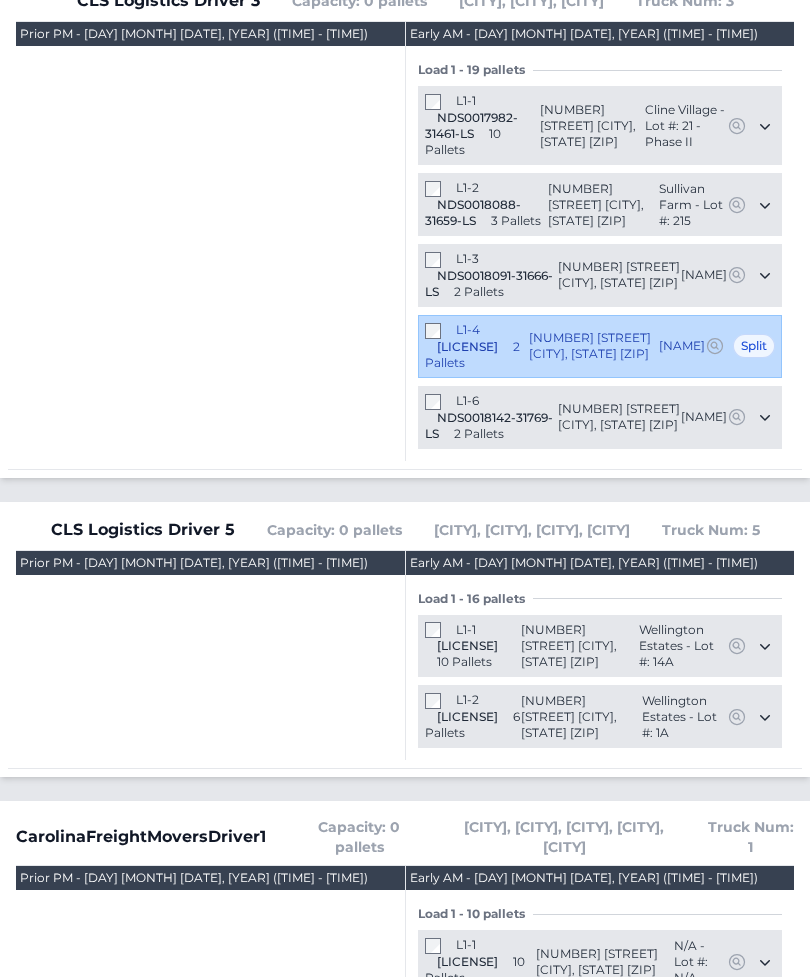 scroll, scrollTop: 1407, scrollLeft: 0, axis: vertical 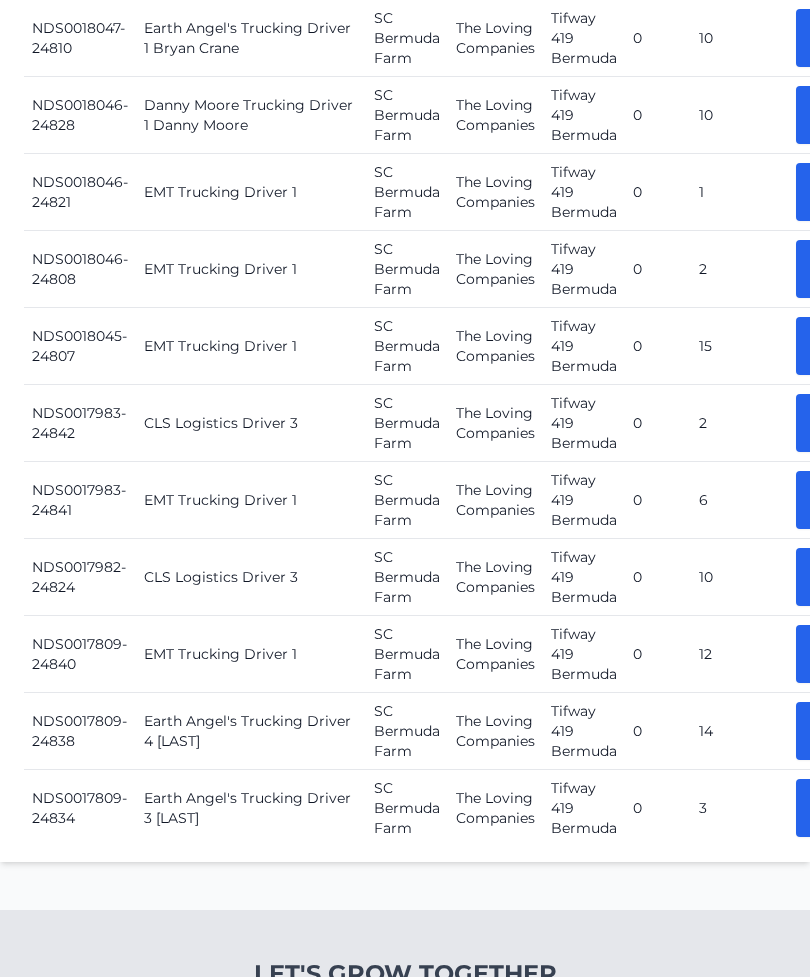 click on "Picked
Up" at bounding box center (838, 424) 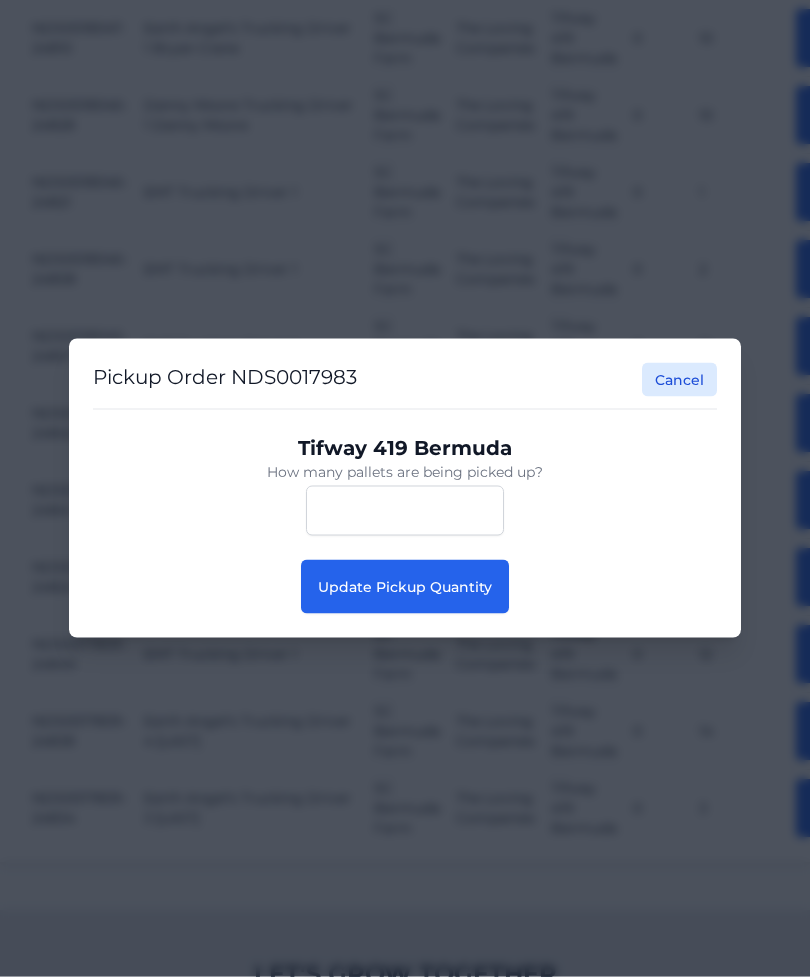 scroll, scrollTop: 3000, scrollLeft: 0, axis: vertical 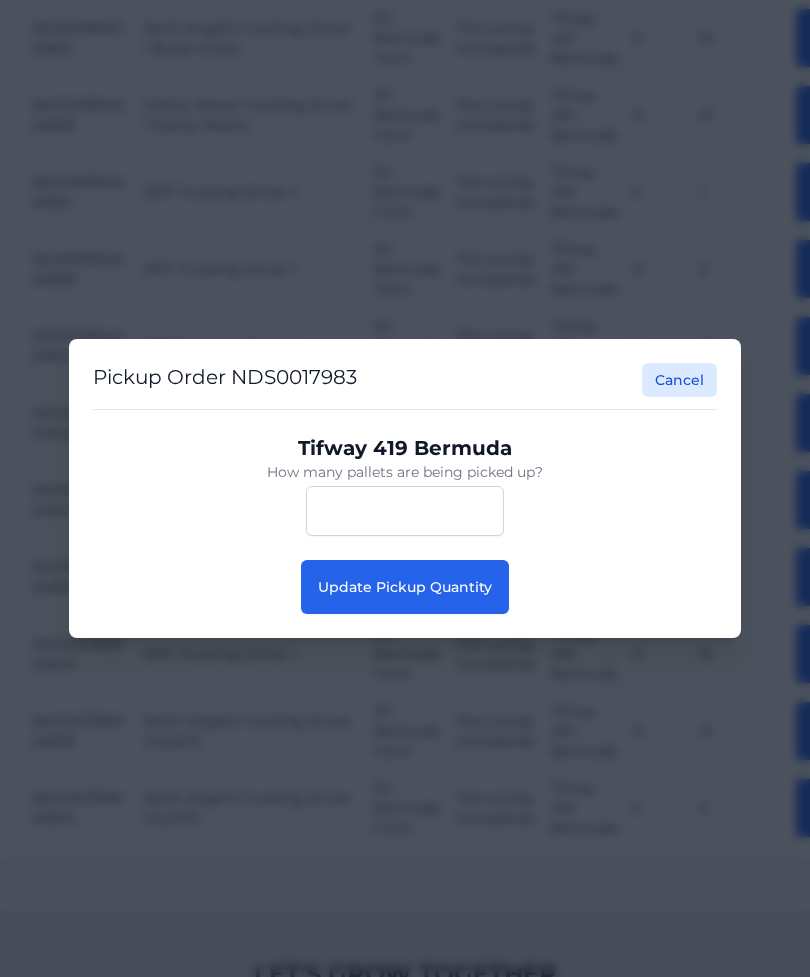 click on "Update Pickup Quantity" at bounding box center (405, 587) 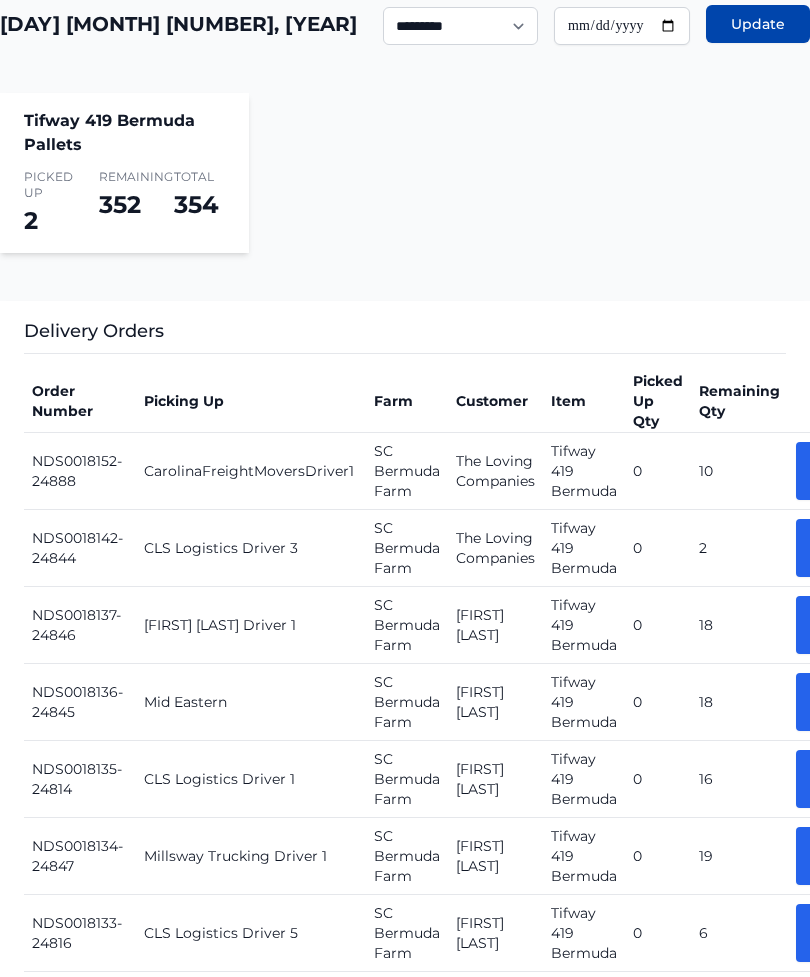 scroll, scrollTop: 715, scrollLeft: 0, axis: vertical 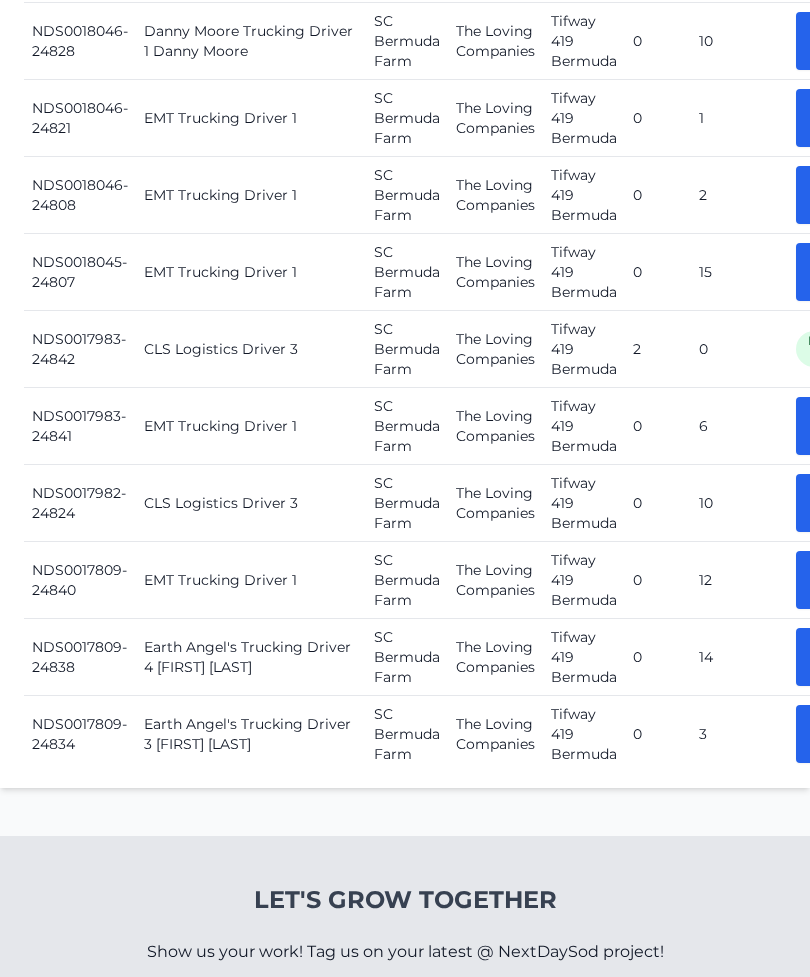 click on "Picked
Up" at bounding box center (838, 503) 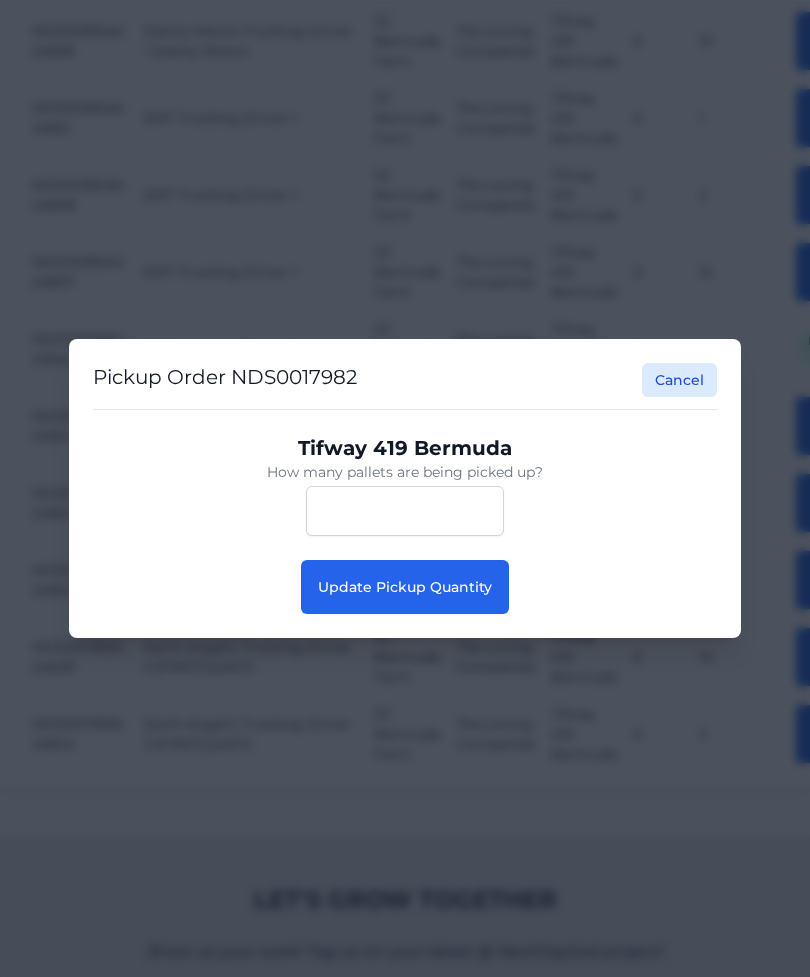 click on "Update Pickup Quantity" at bounding box center [405, 587] 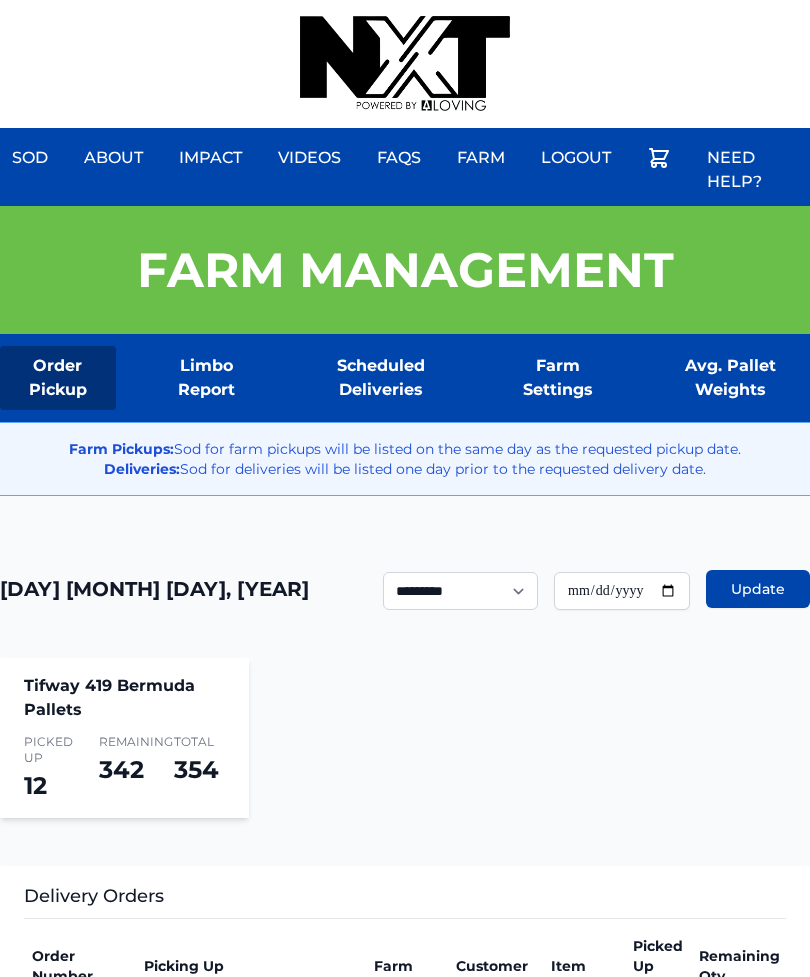 scroll, scrollTop: 0, scrollLeft: 0, axis: both 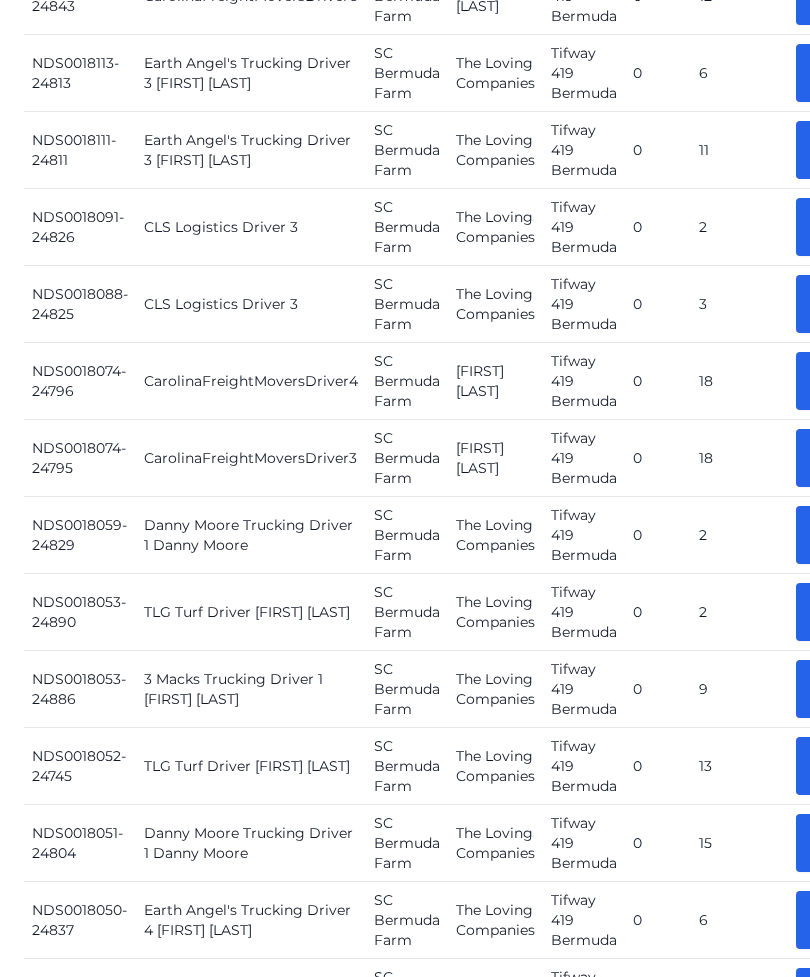click on "Picked
Up" at bounding box center [838, 305] 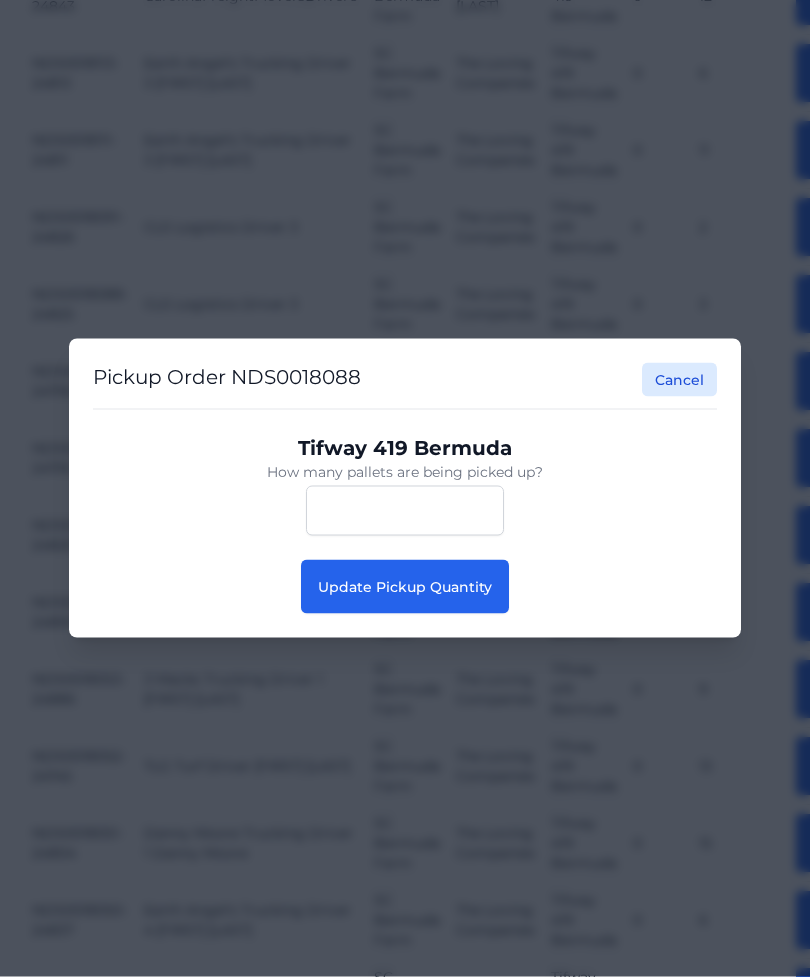 scroll, scrollTop: 1733, scrollLeft: 0, axis: vertical 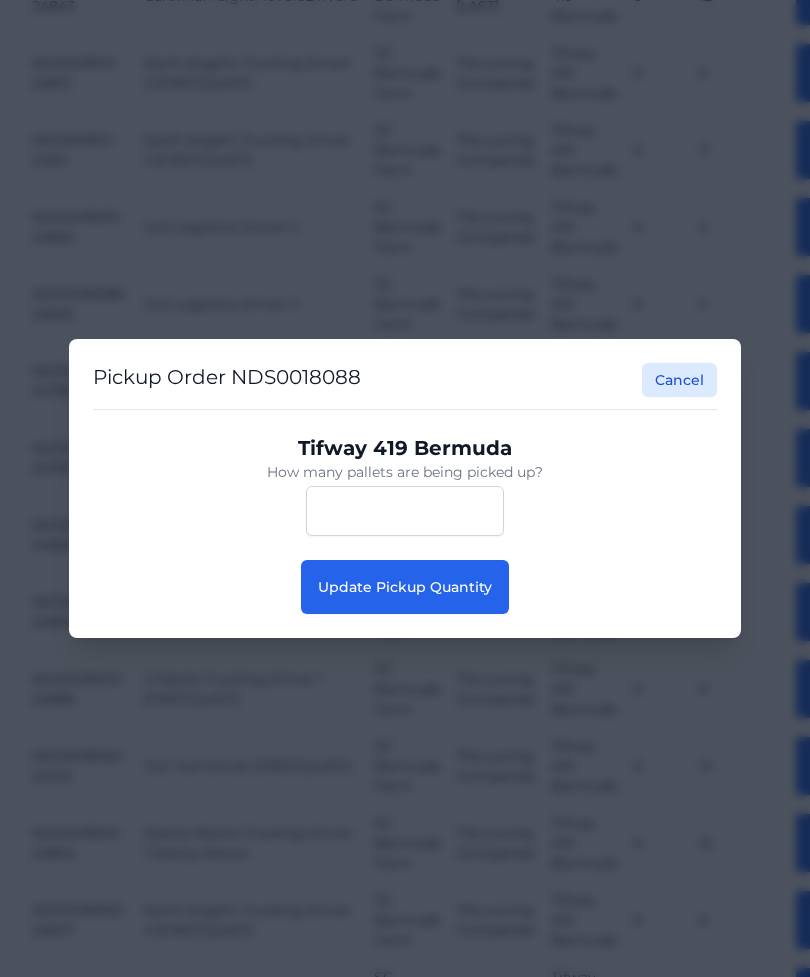 click on "Update Pickup Quantity" at bounding box center (405, 587) 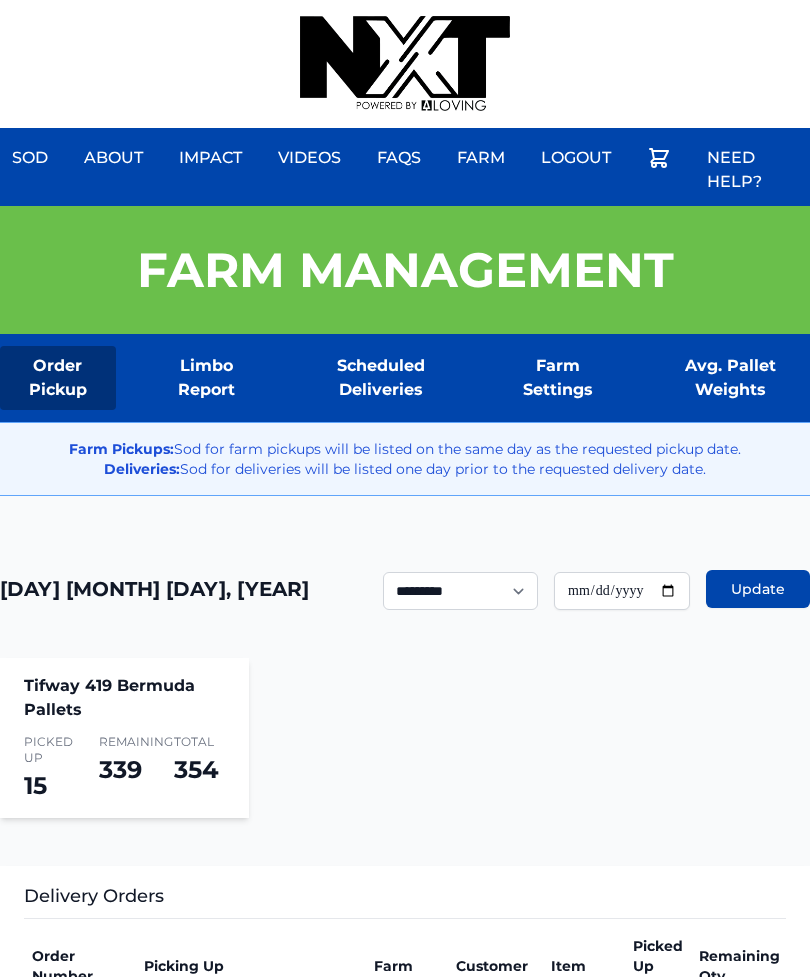 scroll, scrollTop: 0, scrollLeft: 0, axis: both 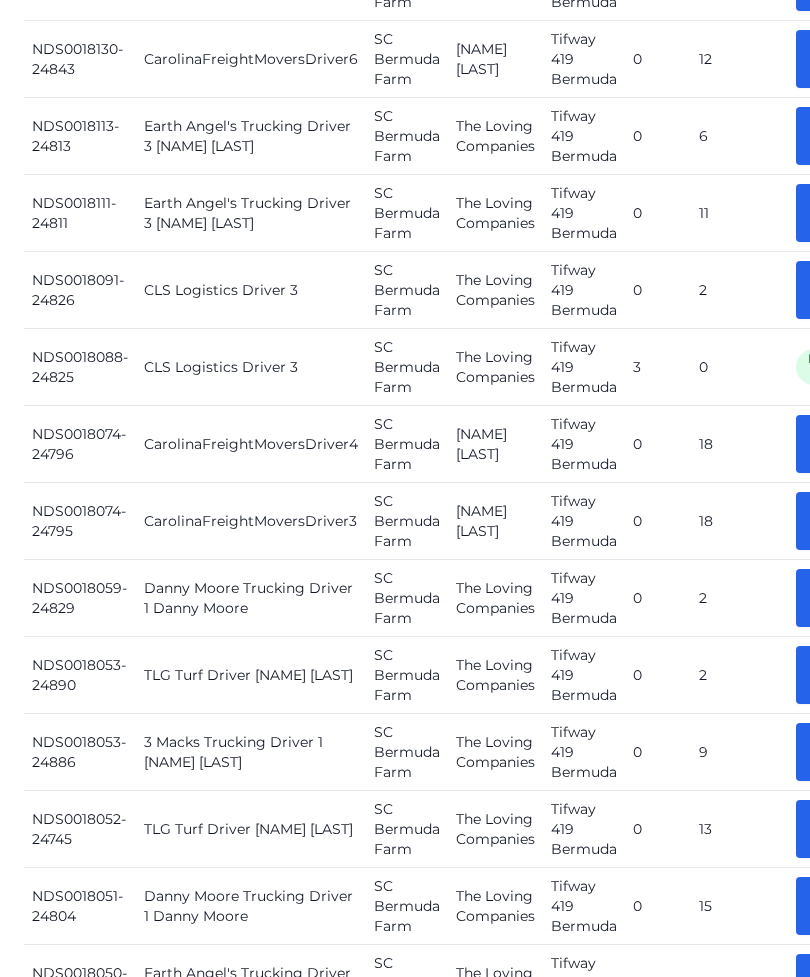 click on "Picked
Up" at bounding box center [838, 290] 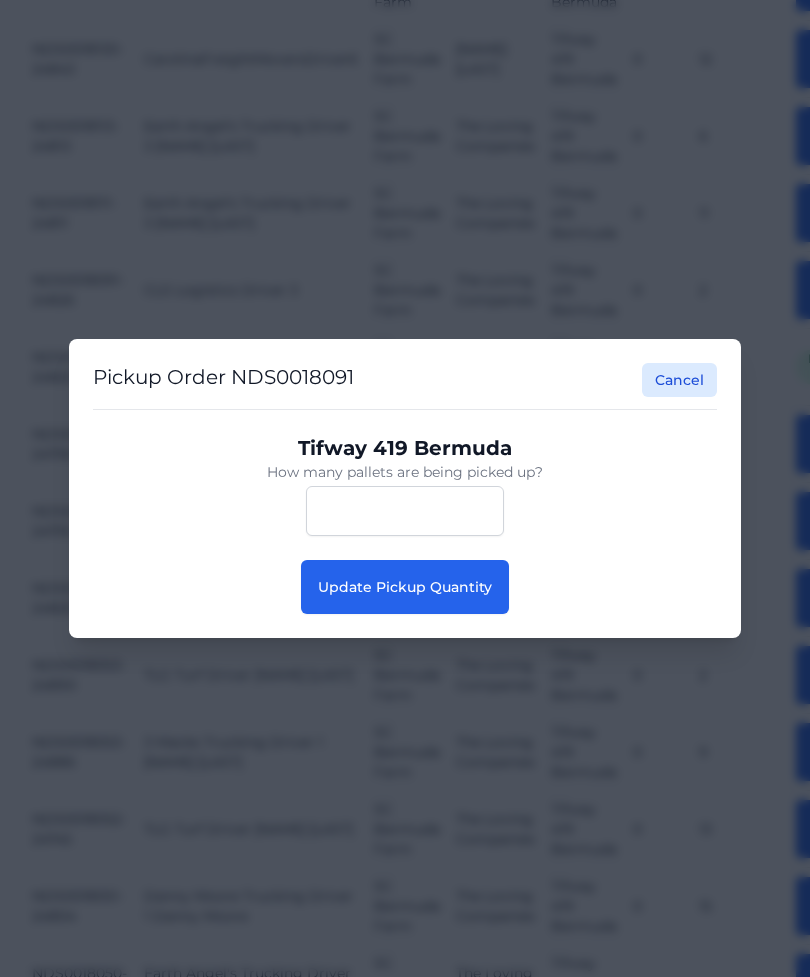 click on "Update Pickup Quantity" at bounding box center (405, 587) 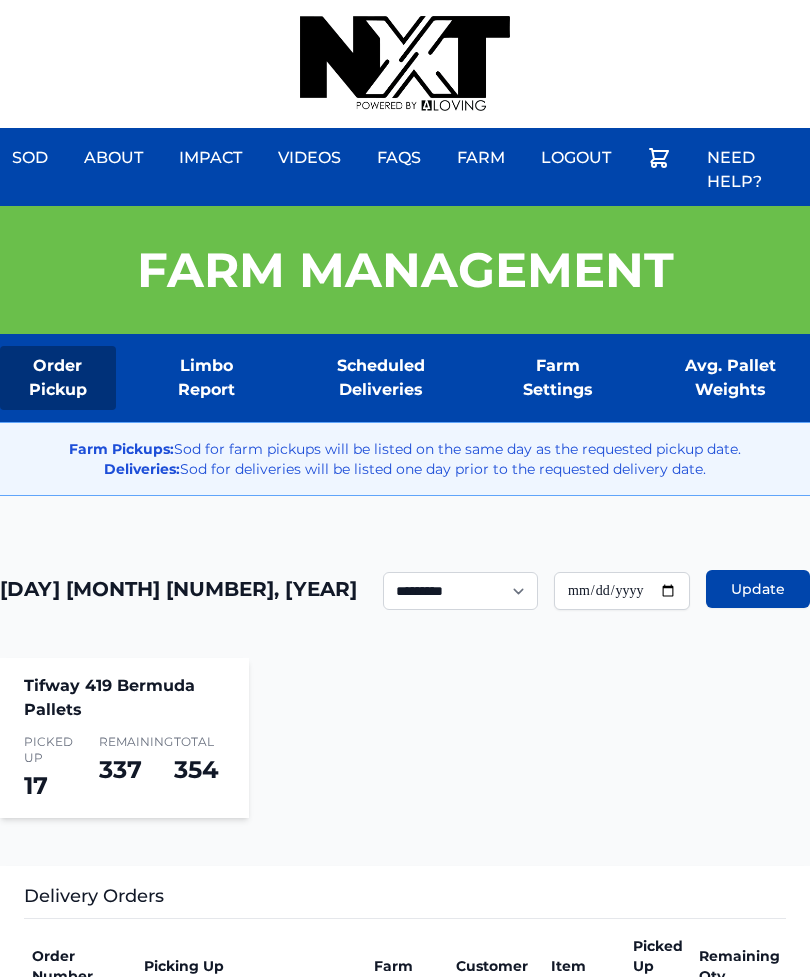 scroll, scrollTop: 0, scrollLeft: 0, axis: both 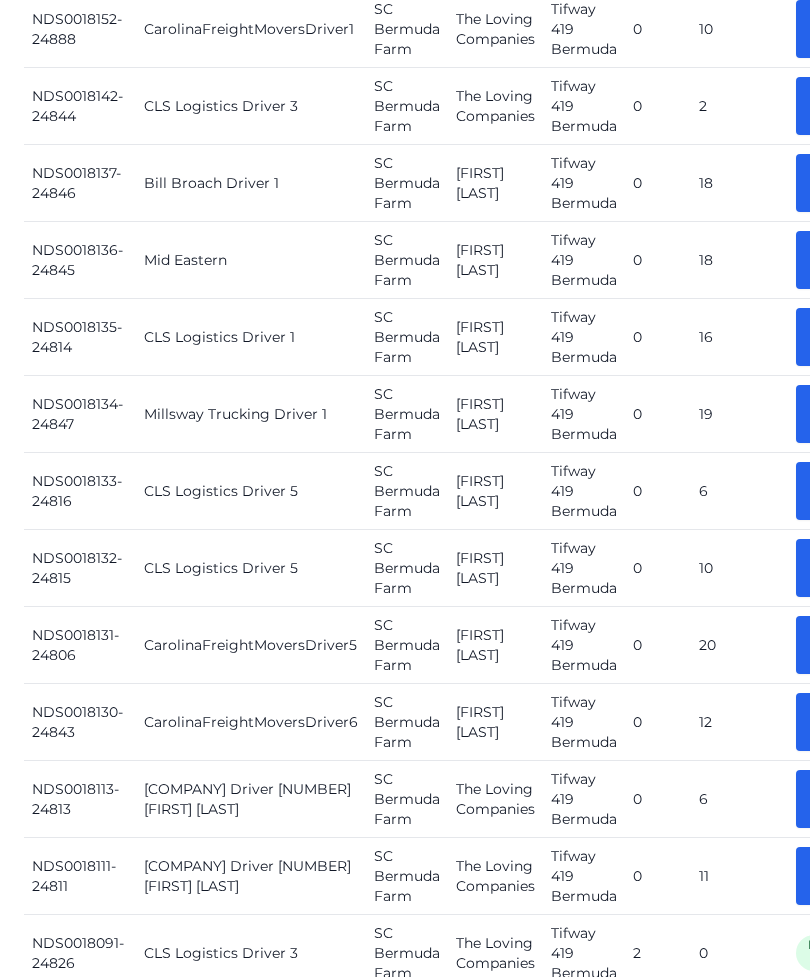 click on "Picked
Up" at bounding box center (838, 107) 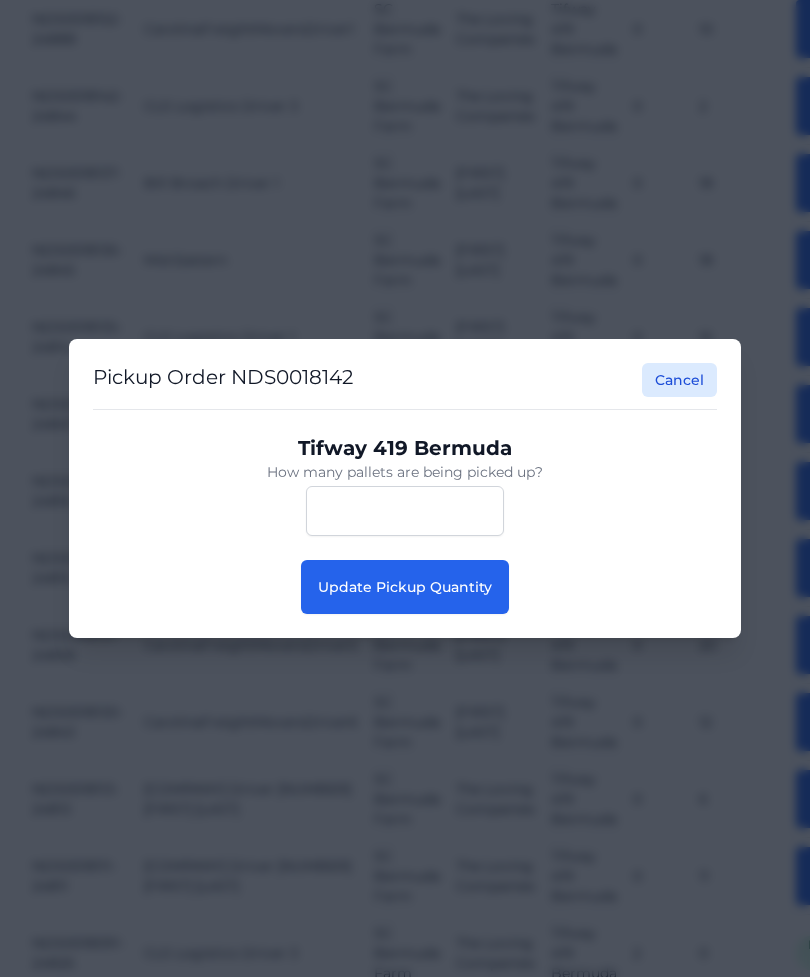 click on "Update Pickup Quantity" at bounding box center (405, 587) 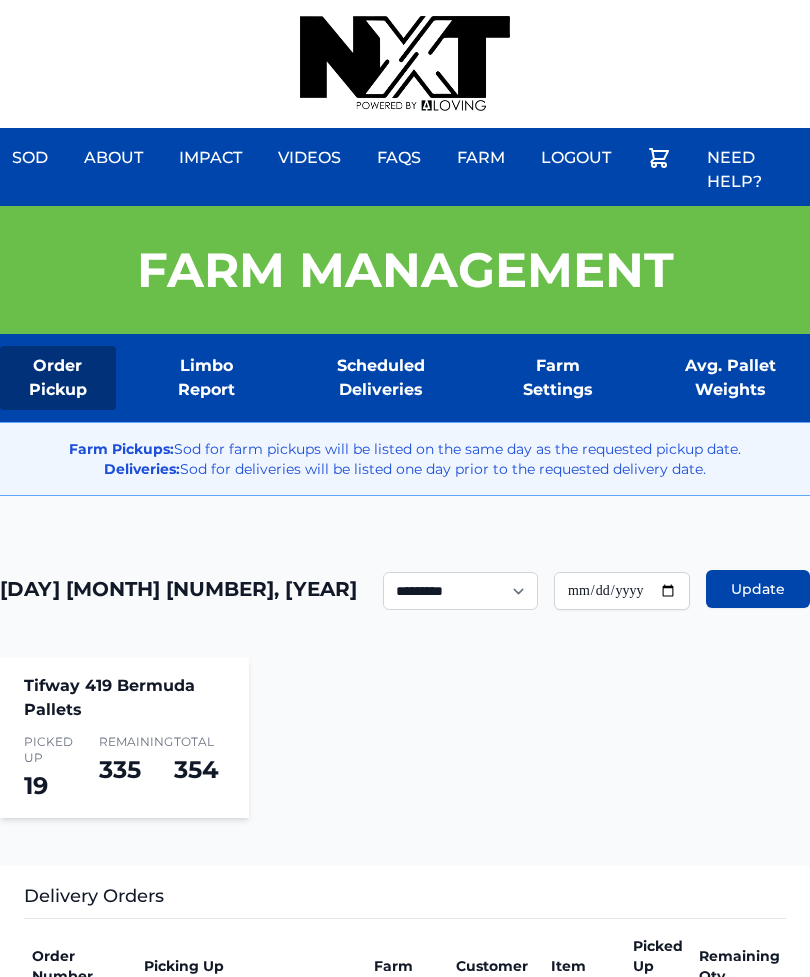 scroll, scrollTop: 0, scrollLeft: 0, axis: both 